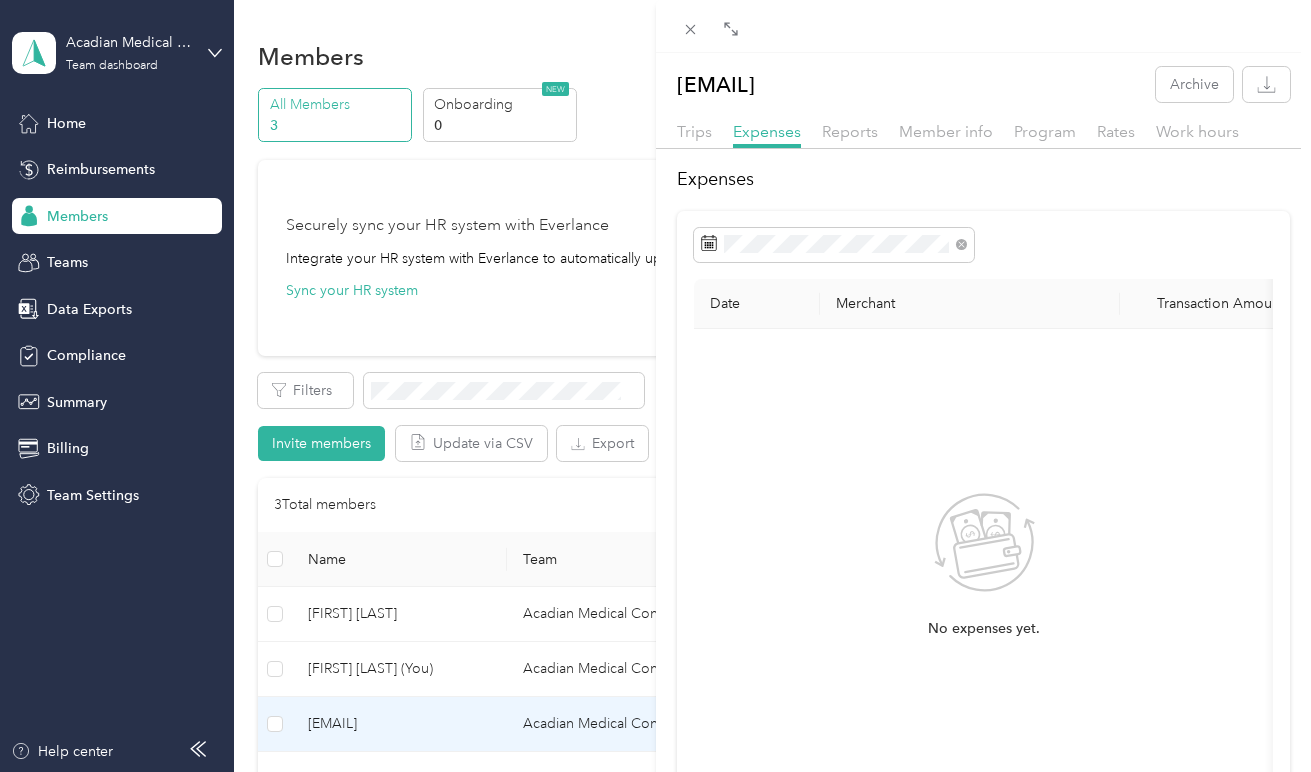 scroll, scrollTop: 0, scrollLeft: 0, axis: both 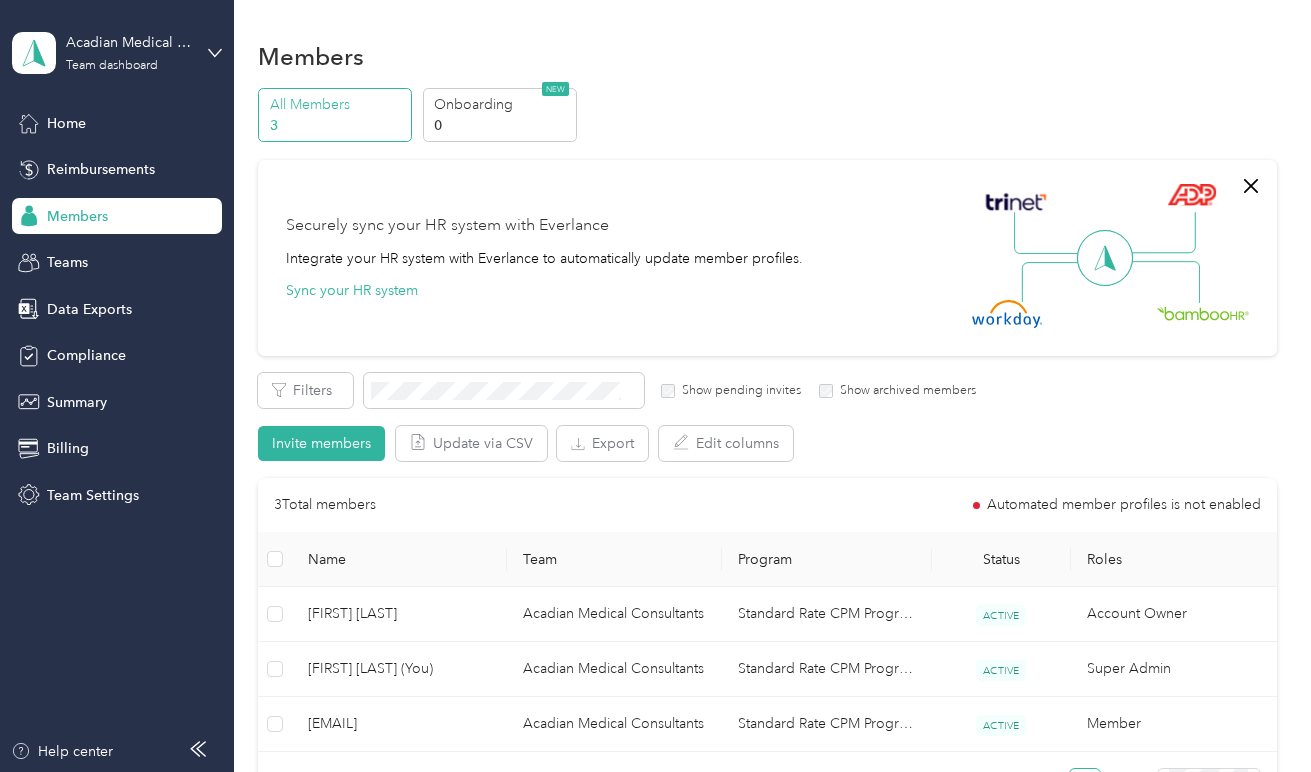 click at bounding box center [655, 386] 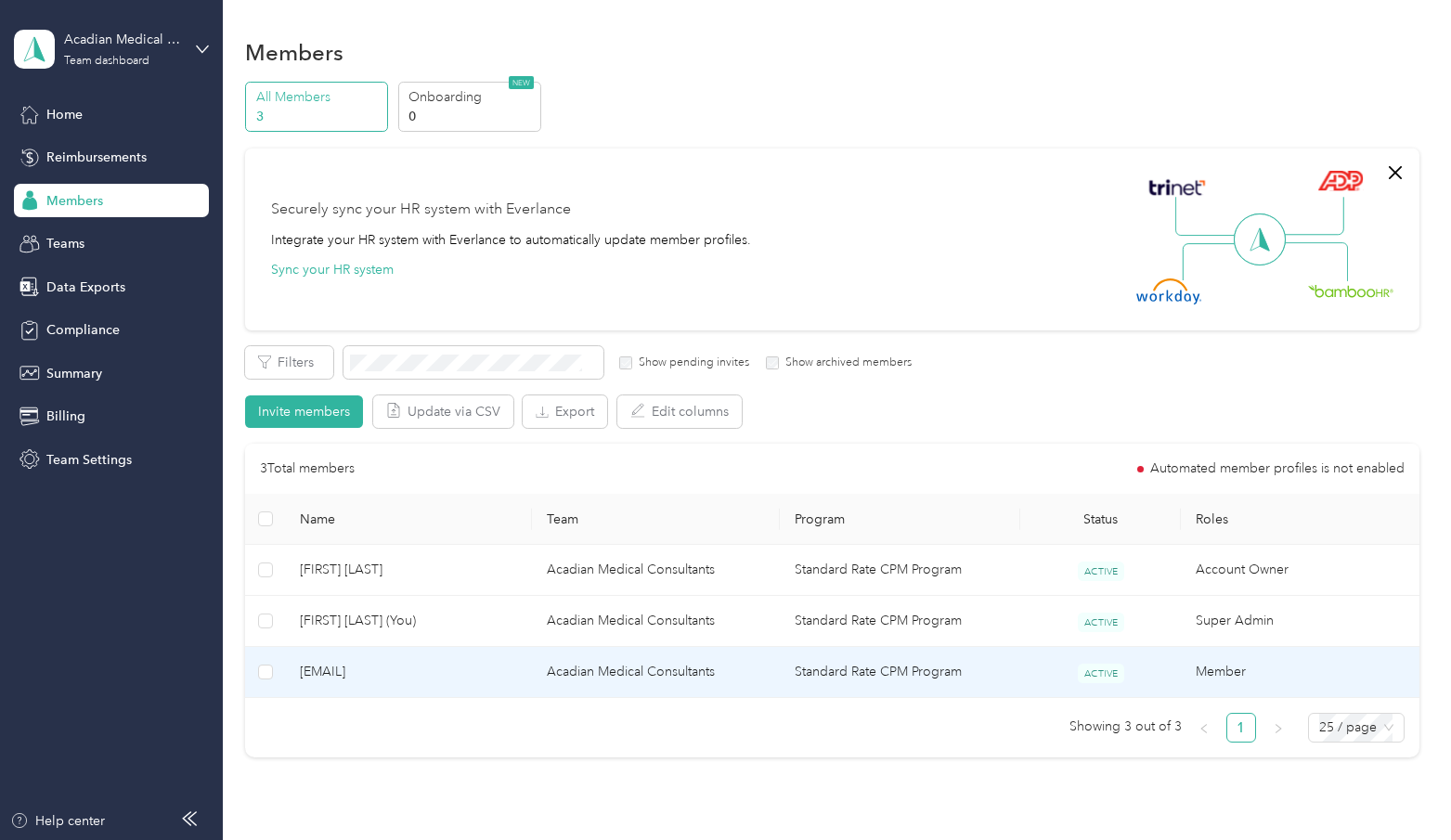 click on "[EMAIL]" at bounding box center [408, 672] 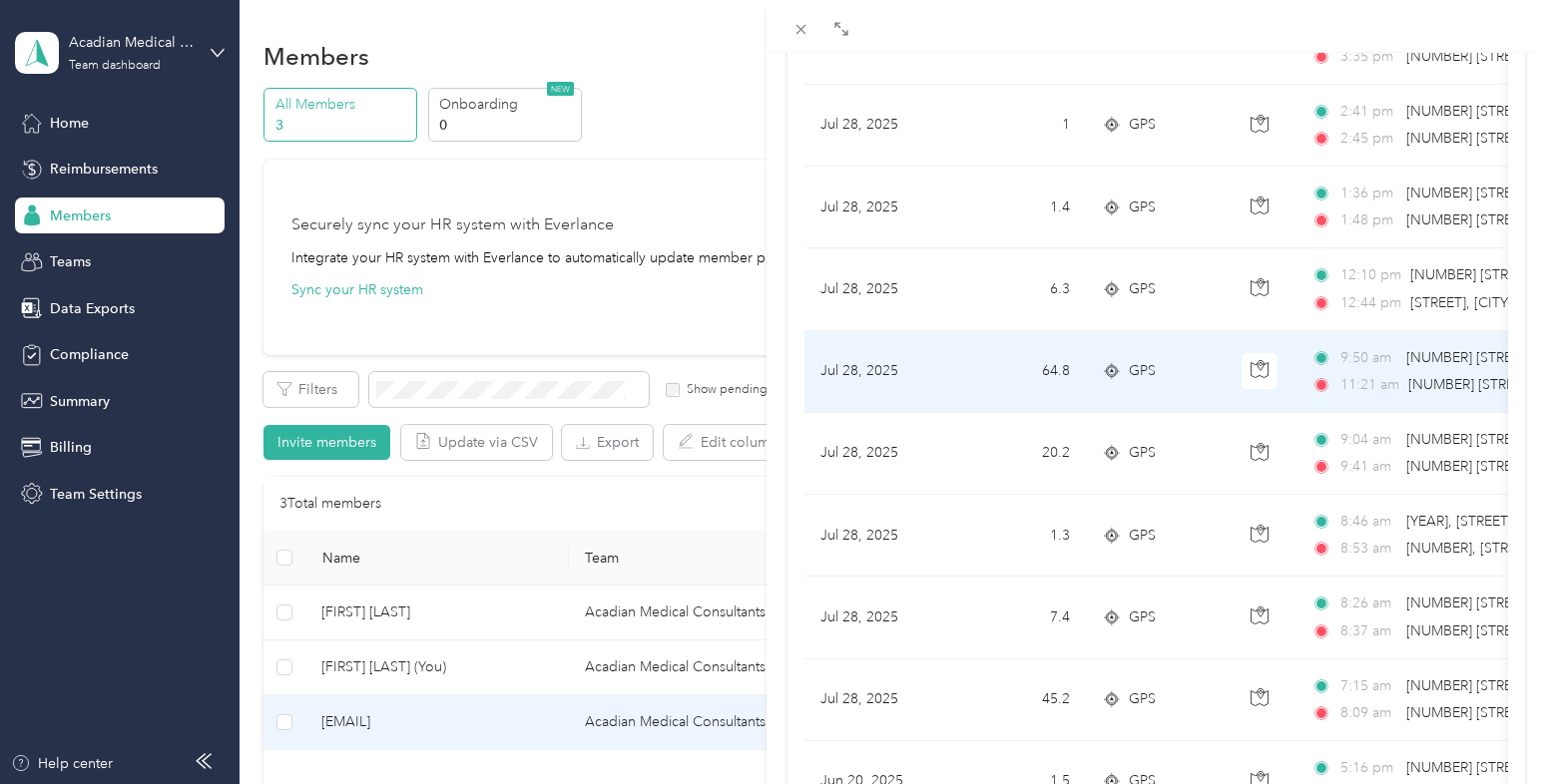 scroll, scrollTop: 0, scrollLeft: 0, axis: both 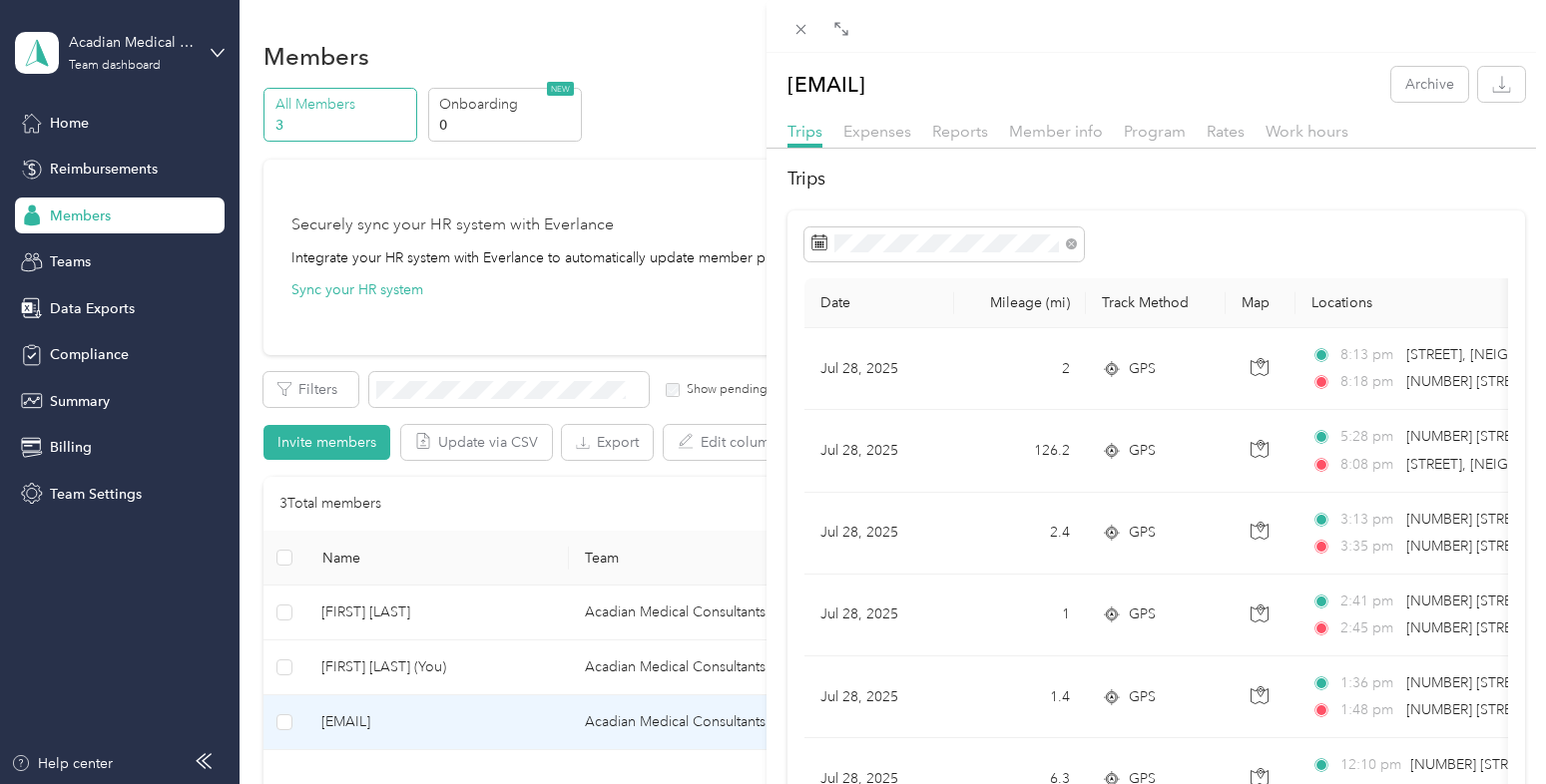 click at bounding box center (1156, 244) 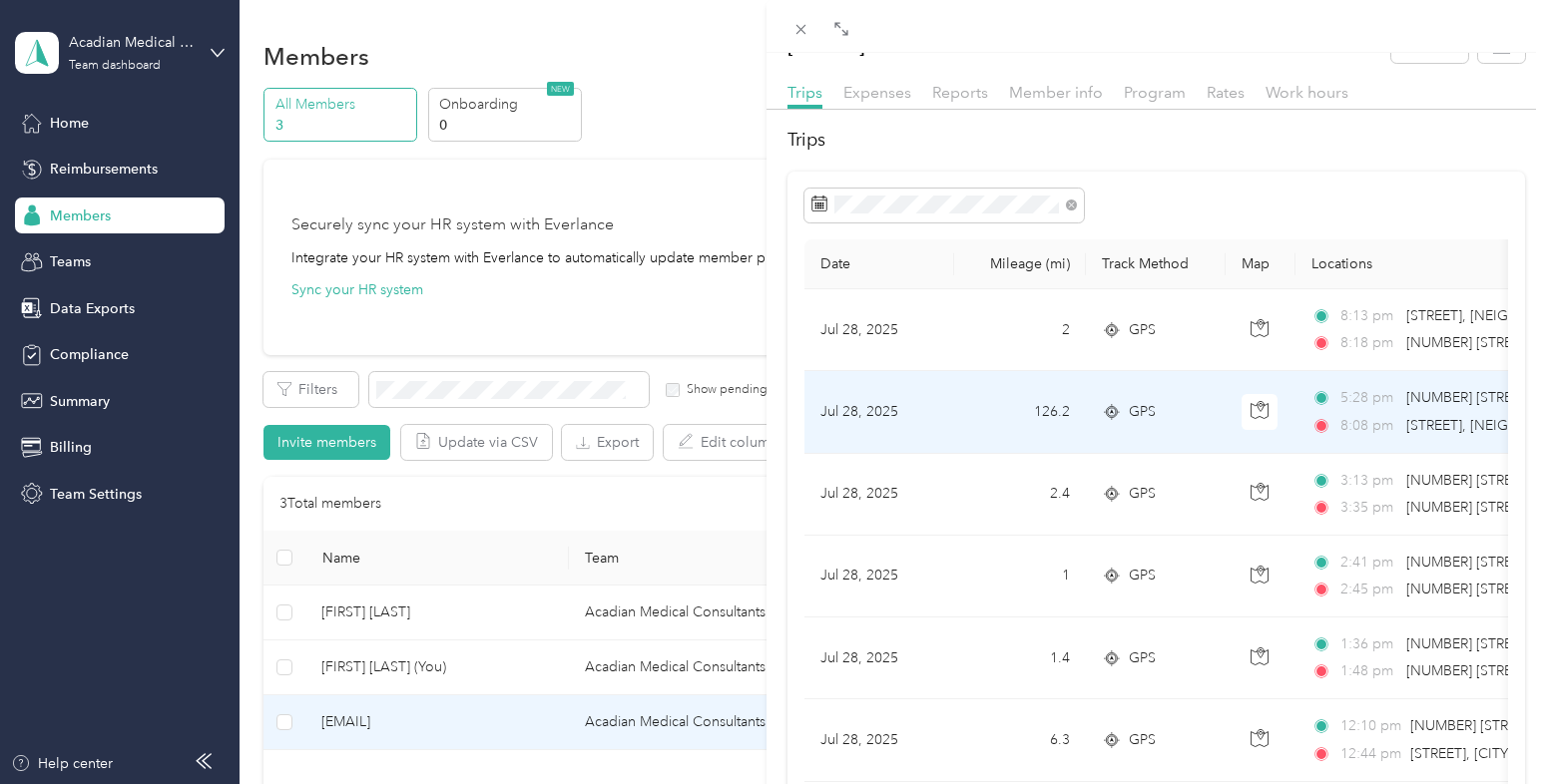 scroll, scrollTop: 0, scrollLeft: 0, axis: both 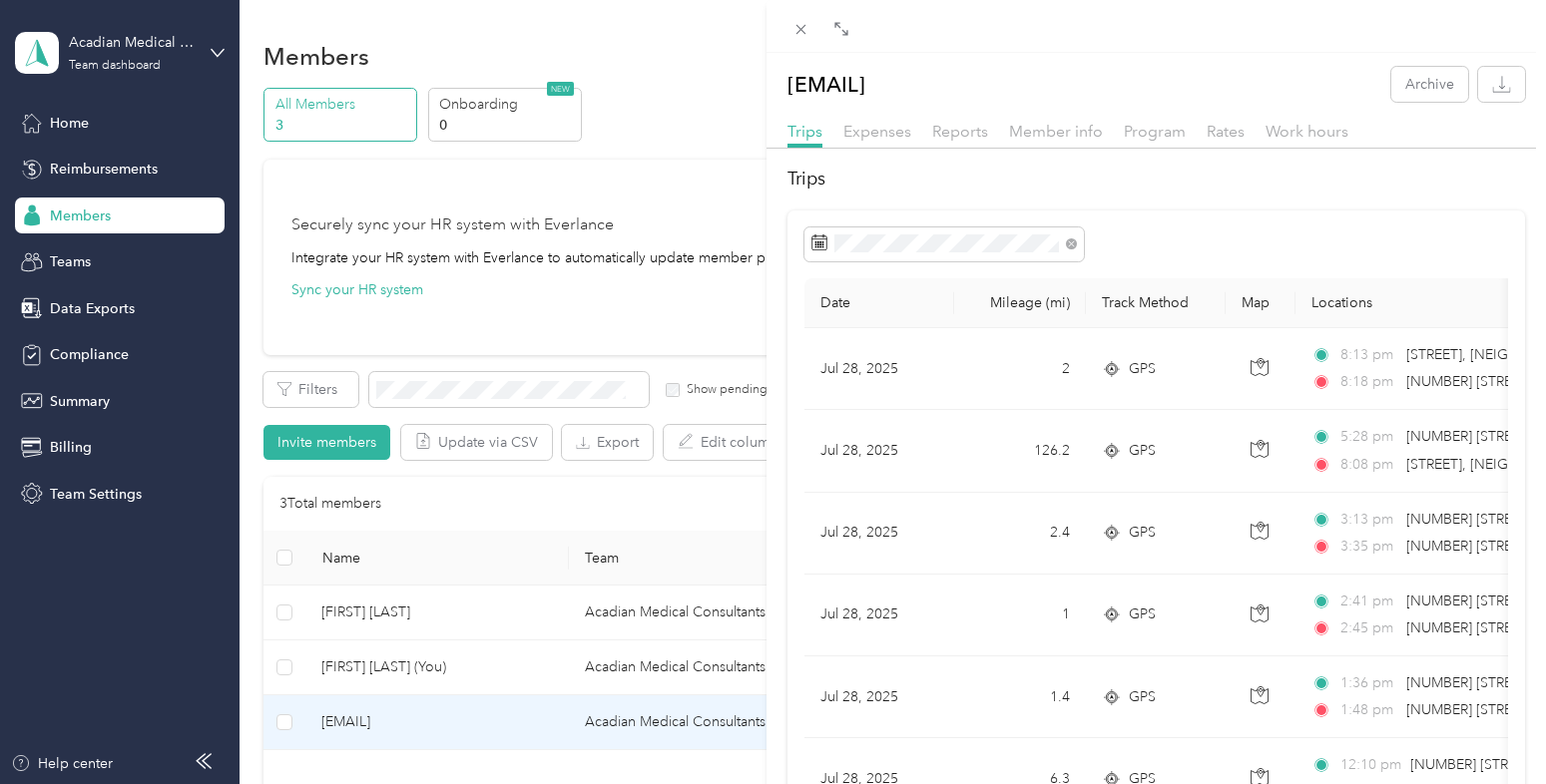 click on "Trips Date Mileage (mi) Track Method Map Locations Mileage value Purpose               Jul 28, [YEAR] [NUMBER] GPS [TIME] [STREET], [NEIGHBORHOOD], [CITY], [STATE] [TIME] [NUMBER] [STREET], [CITY], [STATE] $[PRICE] Acadian Medical Consultants Jul 28, [YEAR] [NUMBER] GPS [TIME] [NUMBER] [STREET], [CITY], [STATE] [TIME] [STREET], [NEIGHBORHOOD], [CITY], [STATE] $[PRICE] Acadian Medical Consultants Jul 28, [YEAR] [NUMBER] GPS [TIME] [NUMBER] [STREET], [CITY], [STATE] [TIME] [NUMBER] [STREET], [CITY], [STATE] $[PRICE] Acadian Medical Consultants Jul 28, [YEAR] [NUMBER] GPS [TIME] [NUMBER] [STREET], [CITY], [STATE] [TIME] [NUMBER] [STREET], [CITY], [STATE] $[PRICE] Acadian Medical Consultants Jul 28, [YEAR] [NUMBER] GPS [TIME] [NUMBER] [STREET], [CITY], [STATE] [TIME] [STREET], [CITY], [STATE] $[PRICE] Acadian Medical Consultants Jul 28, [YEAR] [NUMBER] GPS [TIME] [NUMBER] [STREET], [NEIGHBORHOOD], [CITY], [STATE] [TIME]" at bounding box center [1157, 783] 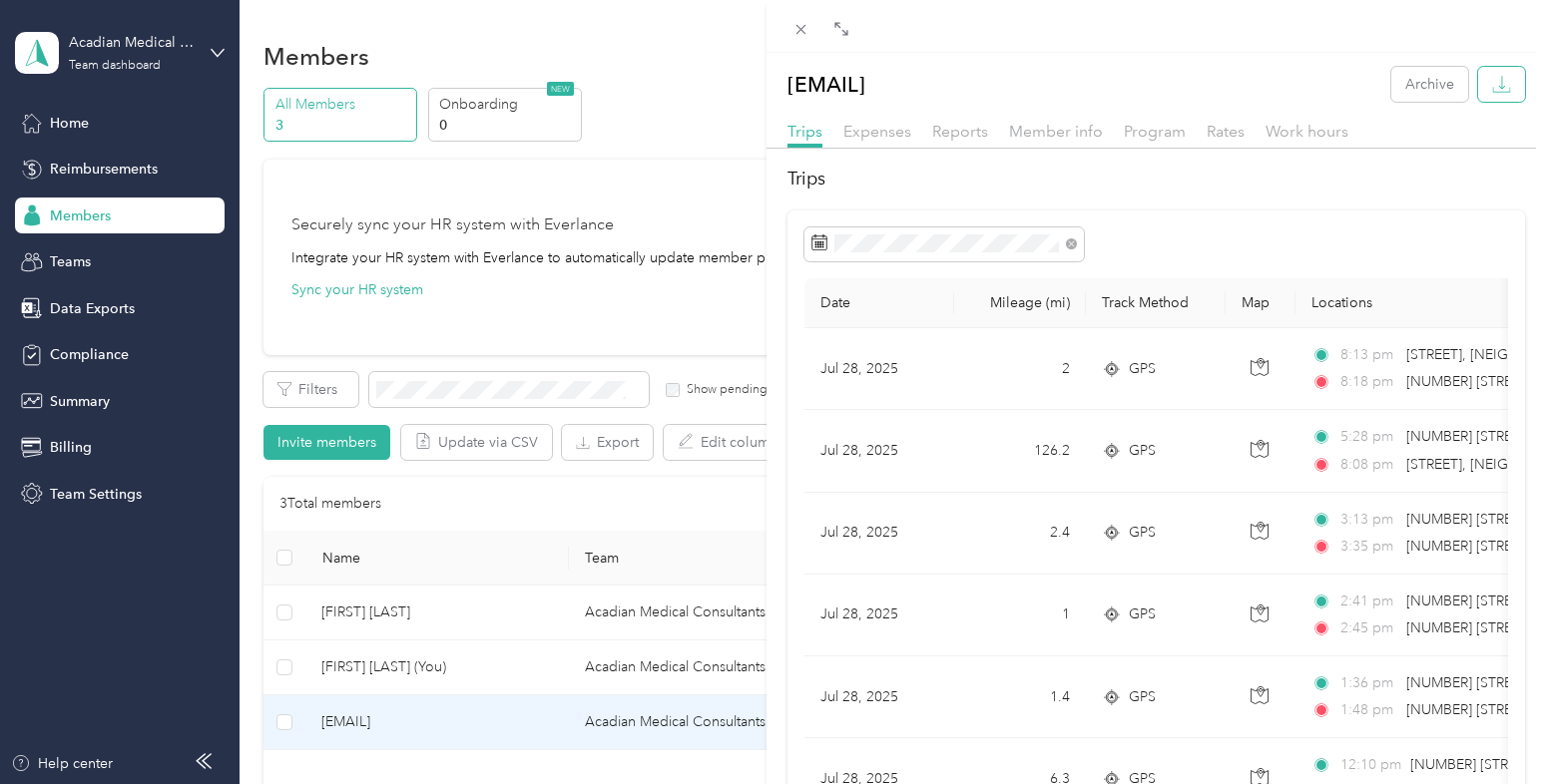 click 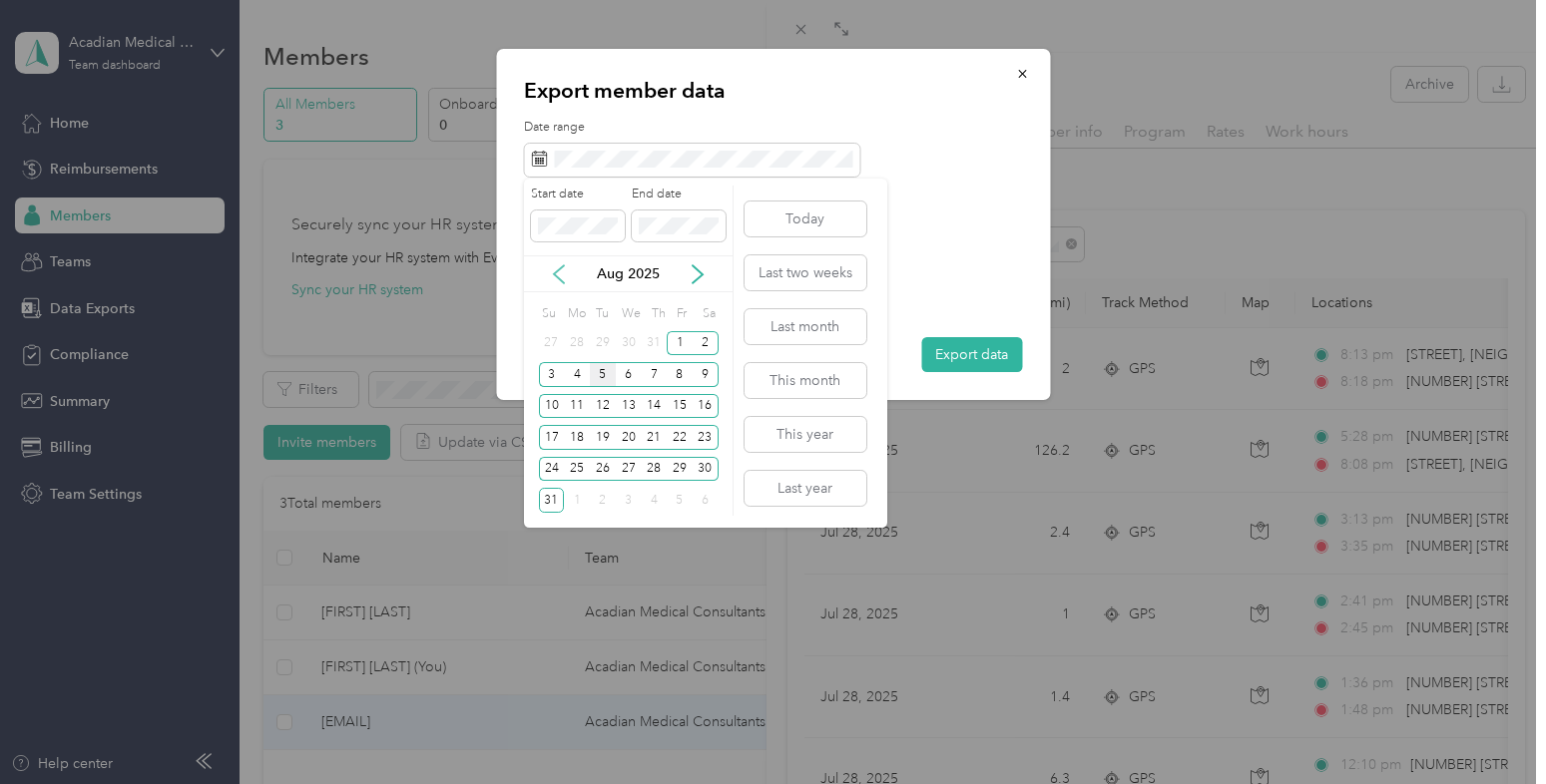 click 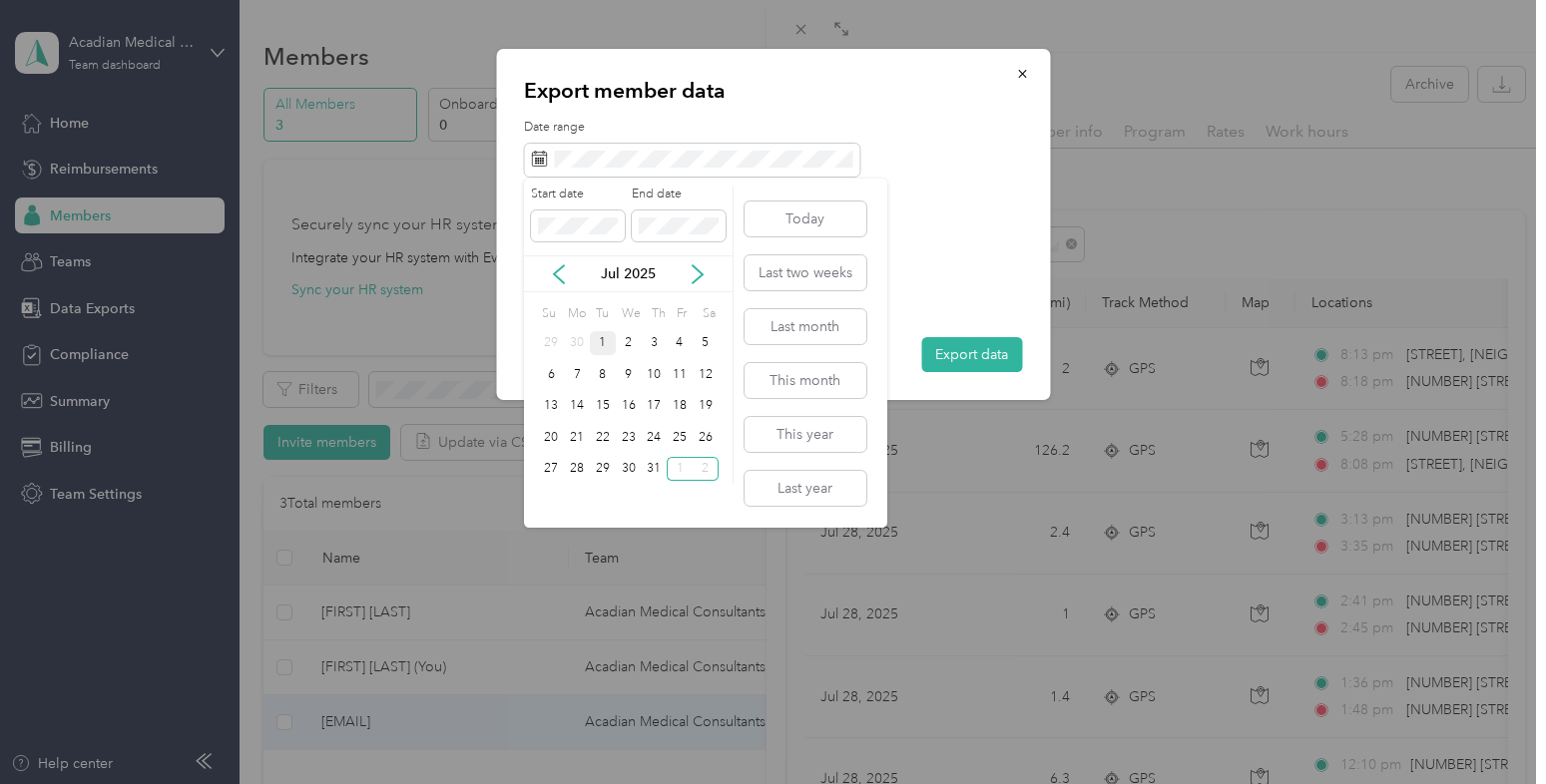 click on "1" at bounding box center [603, 343] 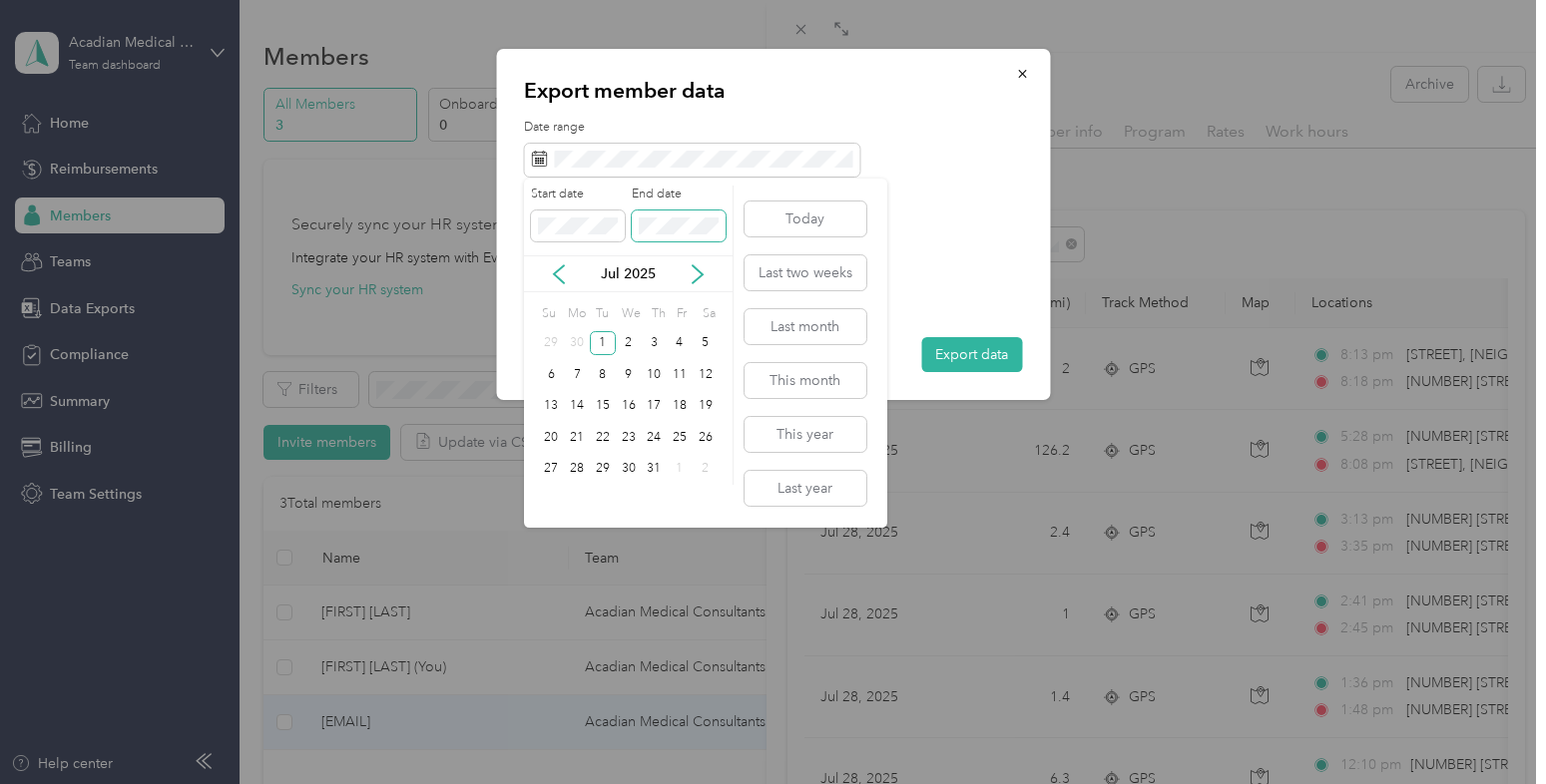 click at bounding box center [679, 226] 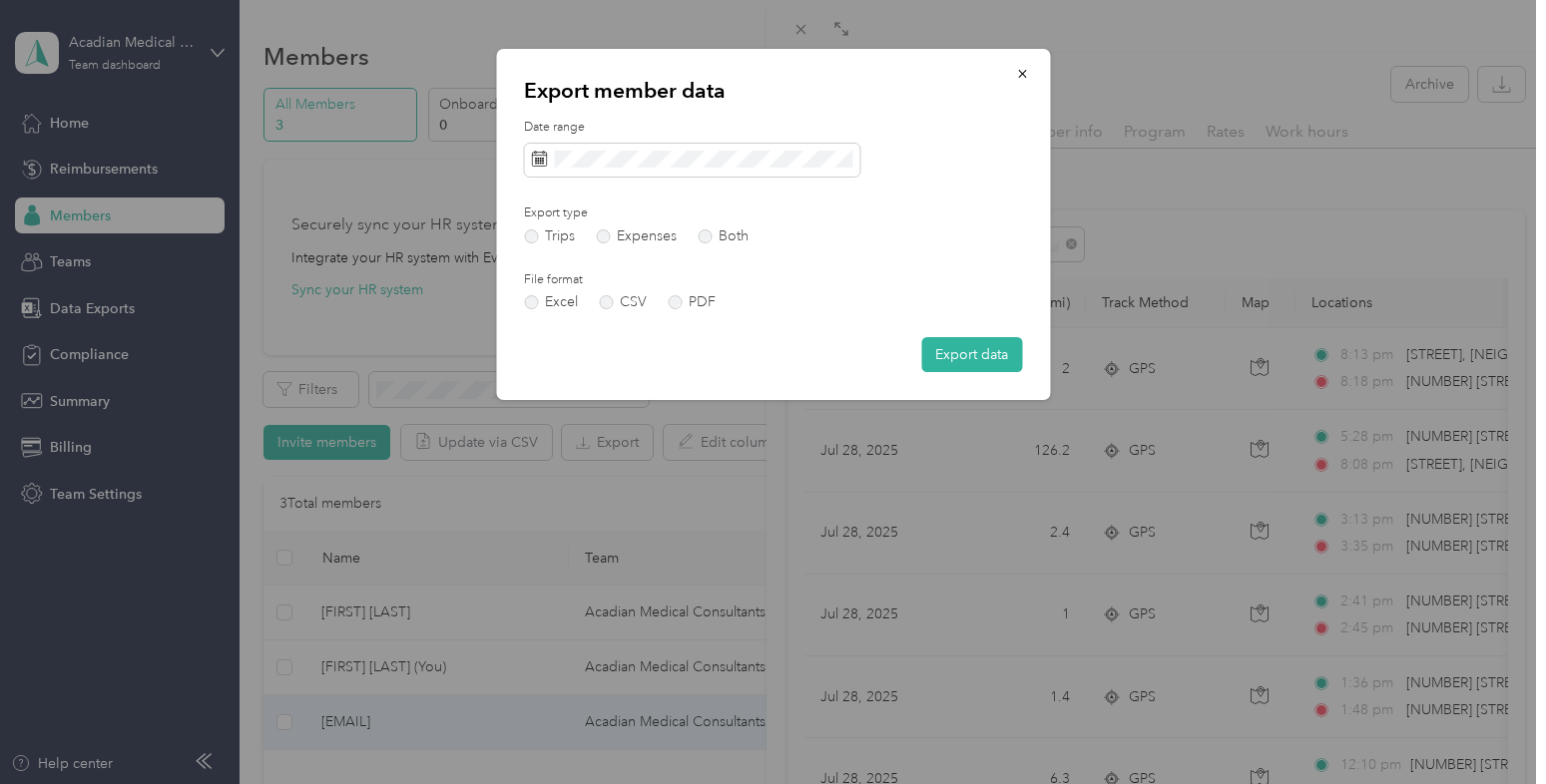 click on "Date range   Export type   Trips Expenses Both File format   Excel CSV PDF Export data" at bounding box center (773, 245) 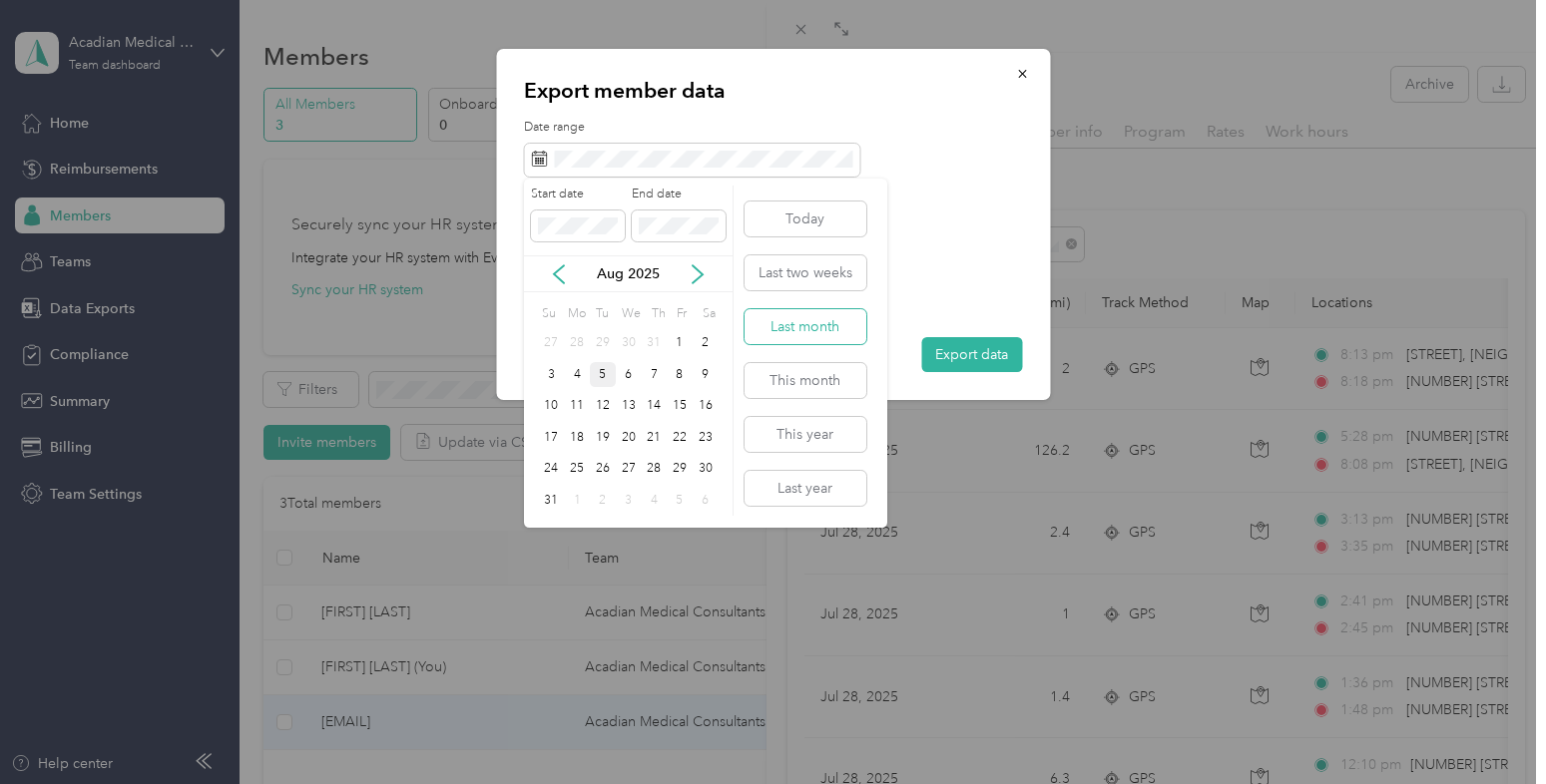 click on "Last month" at bounding box center (805, 326) 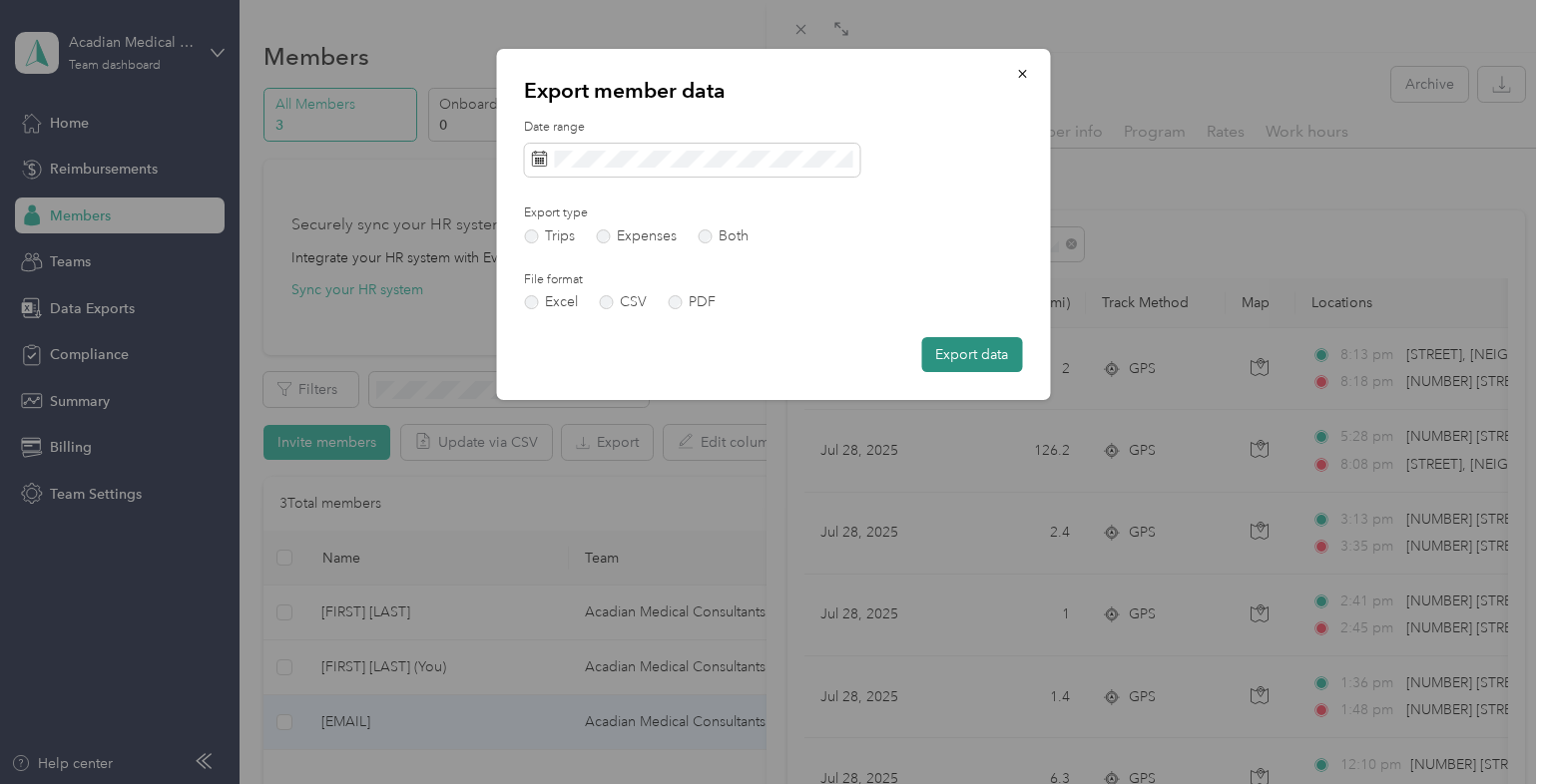 click on "Export data" at bounding box center (971, 354) 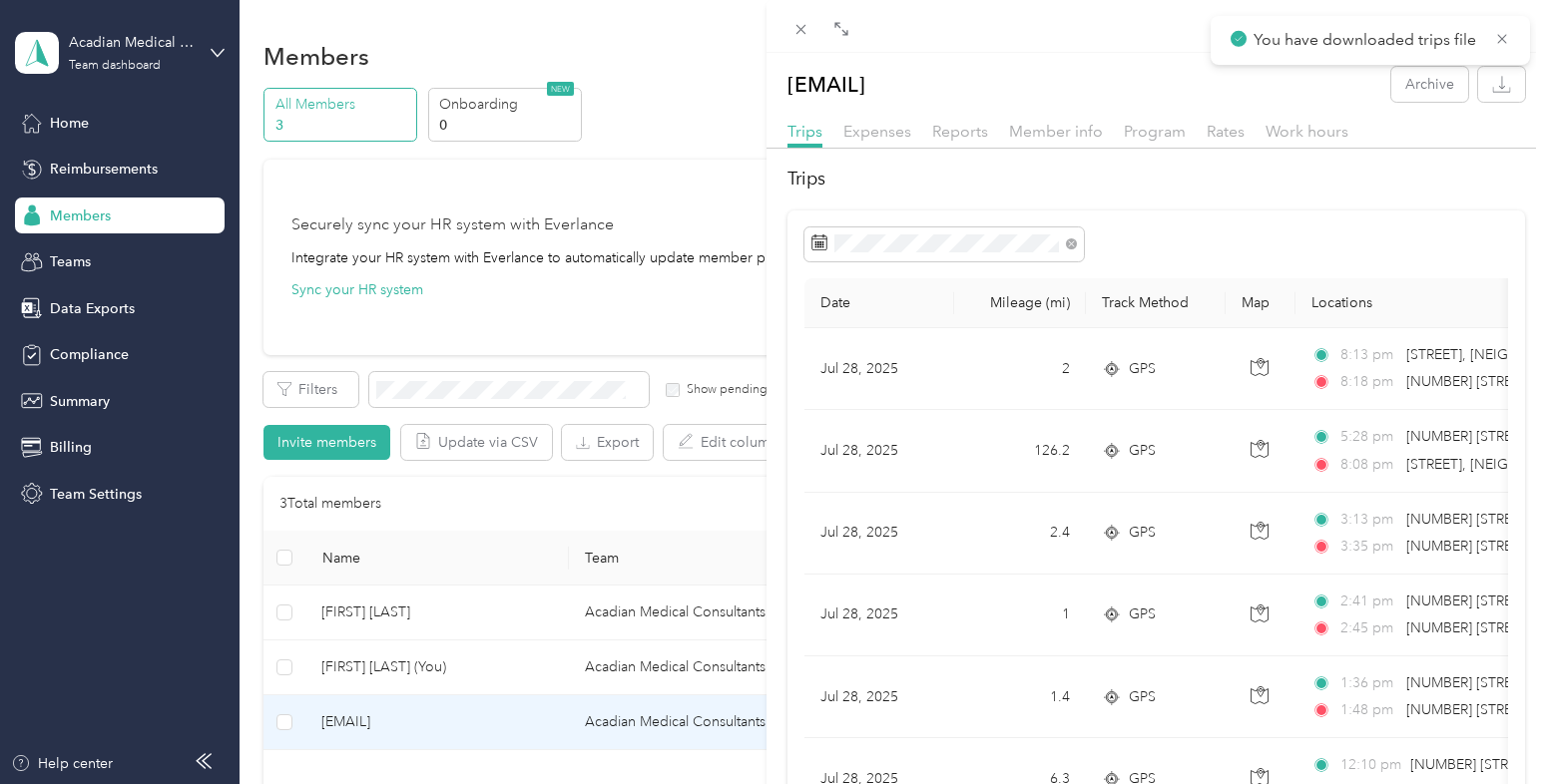 drag, startPoint x: 1380, startPoint y: 205, endPoint x: 1413, endPoint y: 186, distance: 38.078866 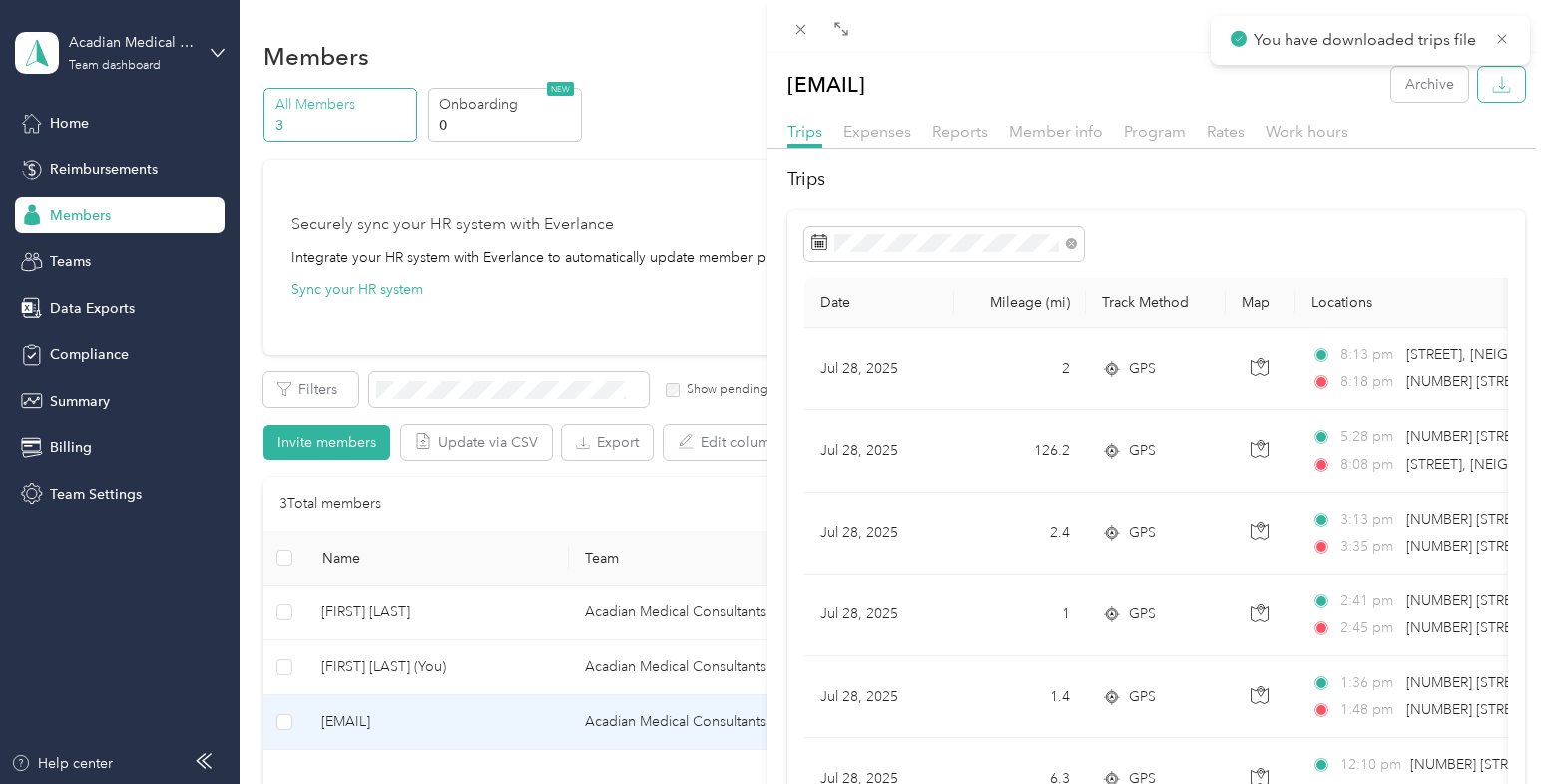 click 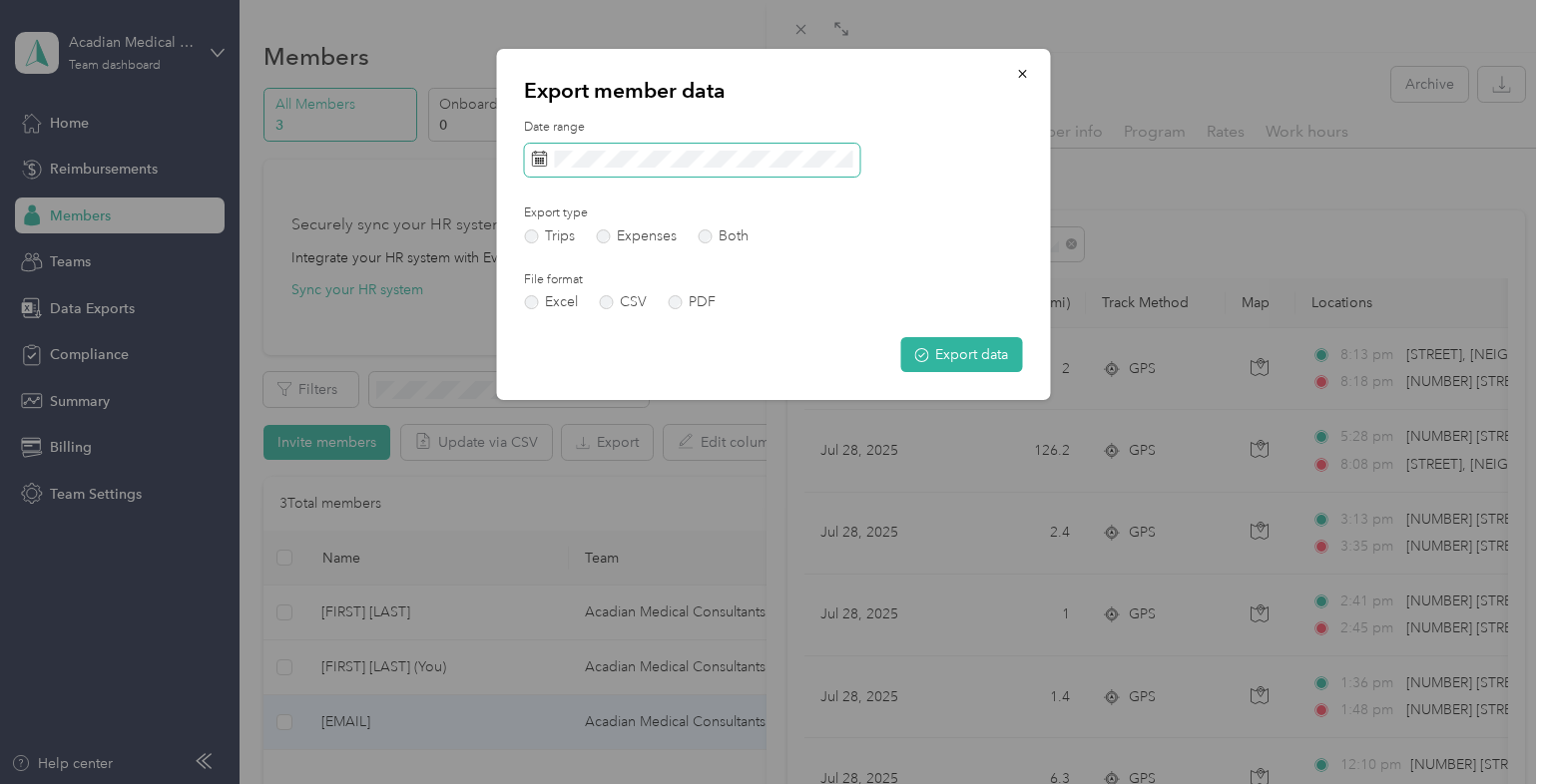 click at bounding box center (692, 161) 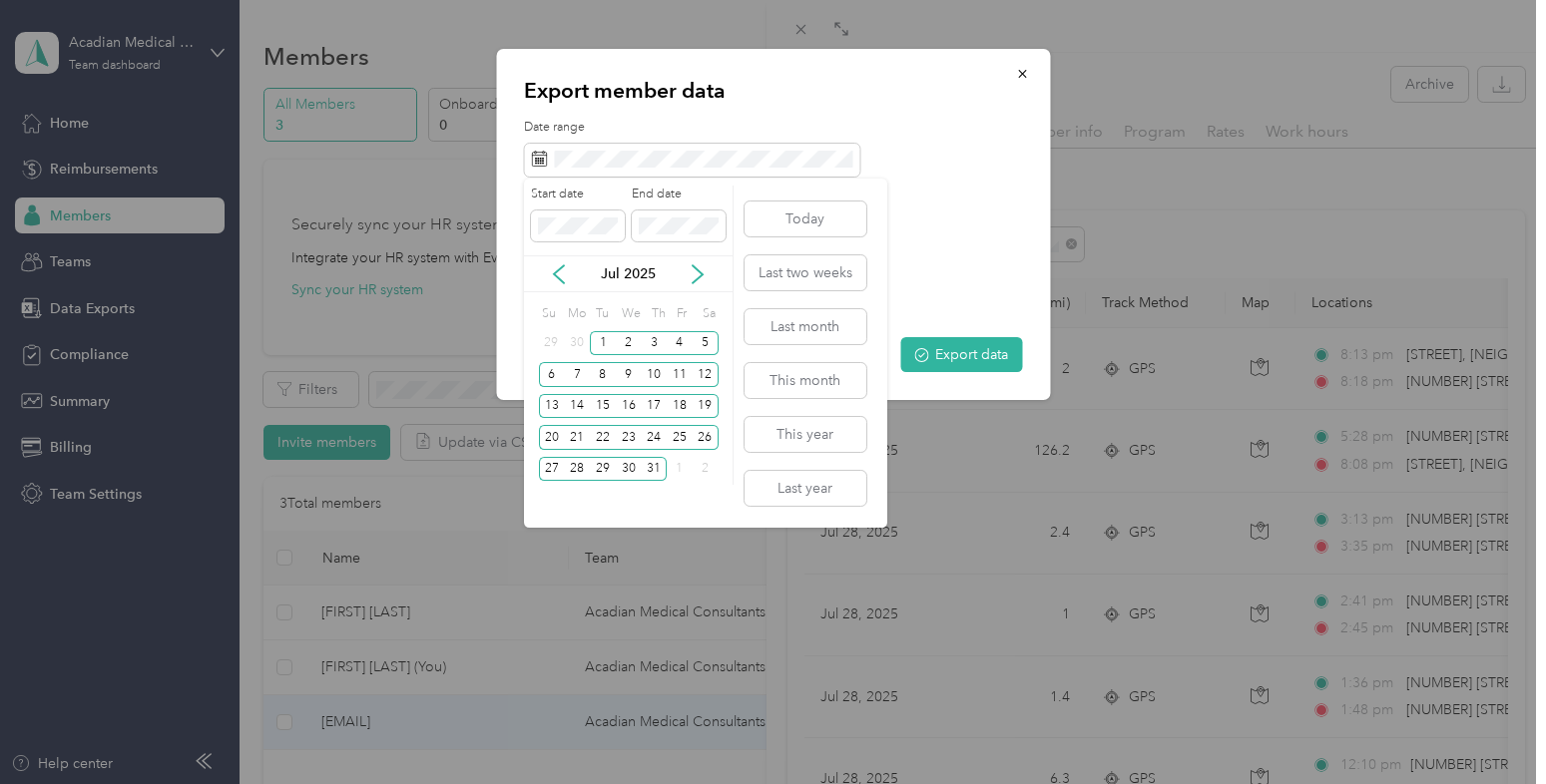 click on "Jul 2025" at bounding box center [628, 273] 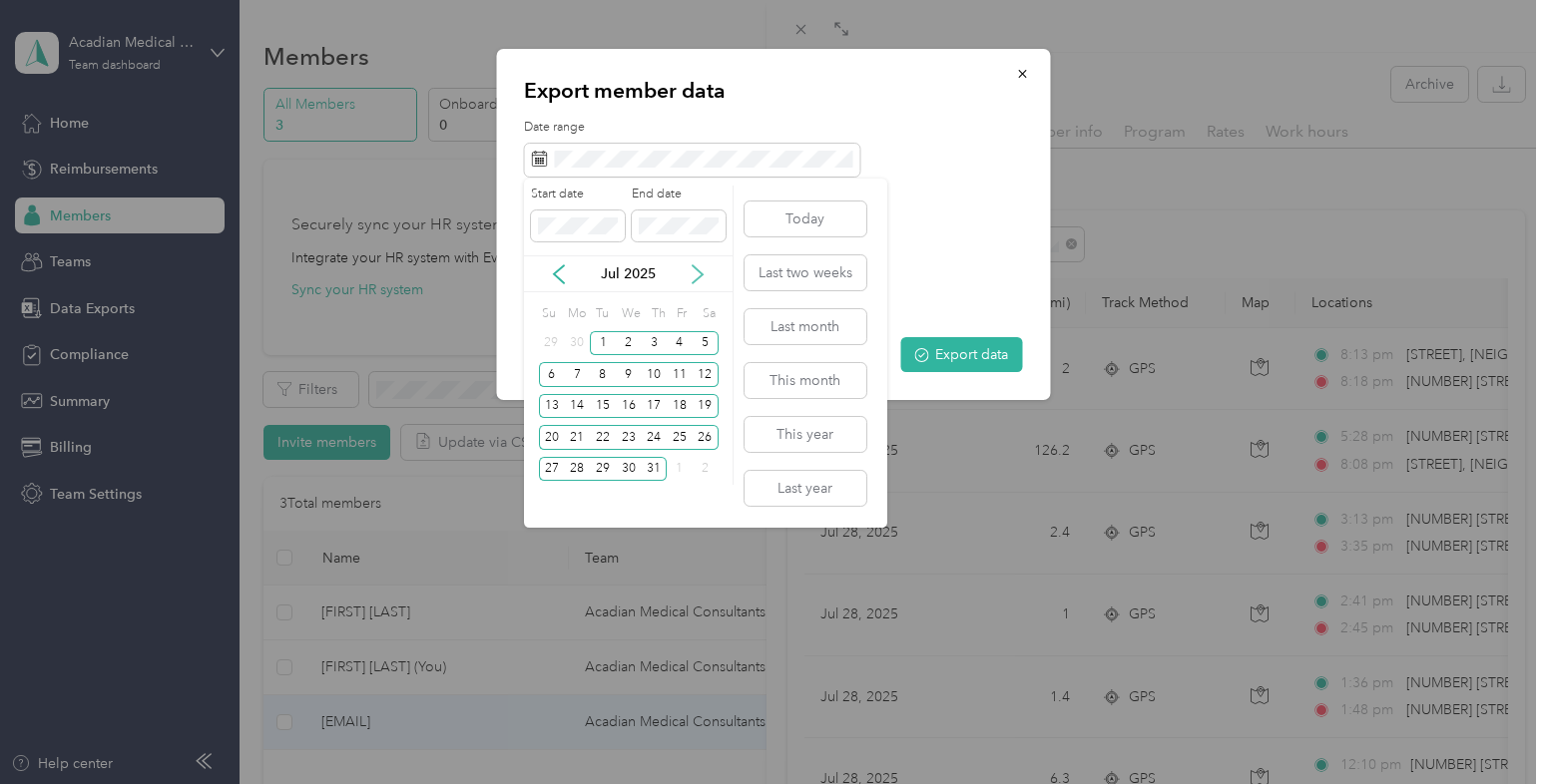 click 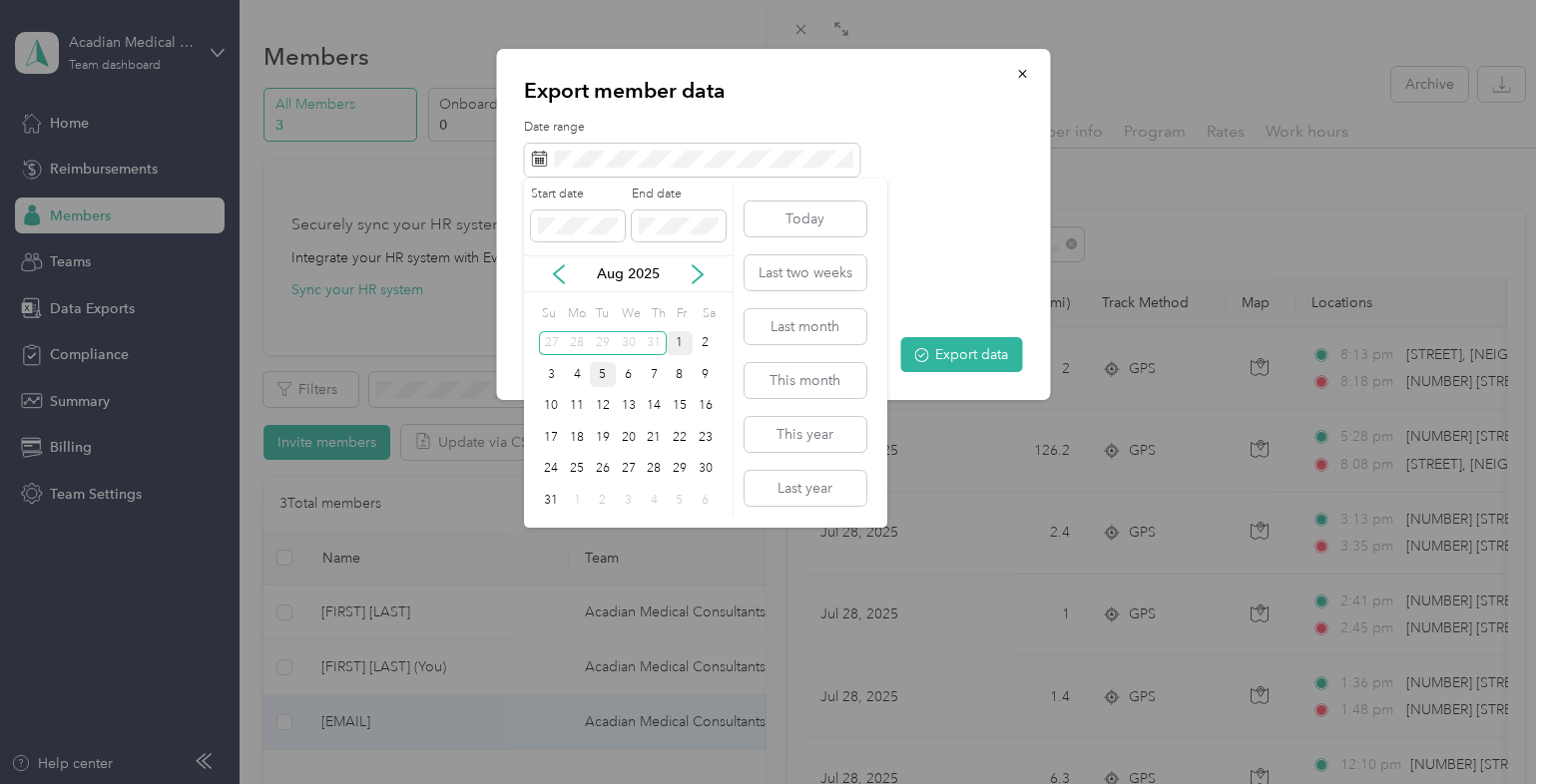 click on "1" at bounding box center (680, 343) 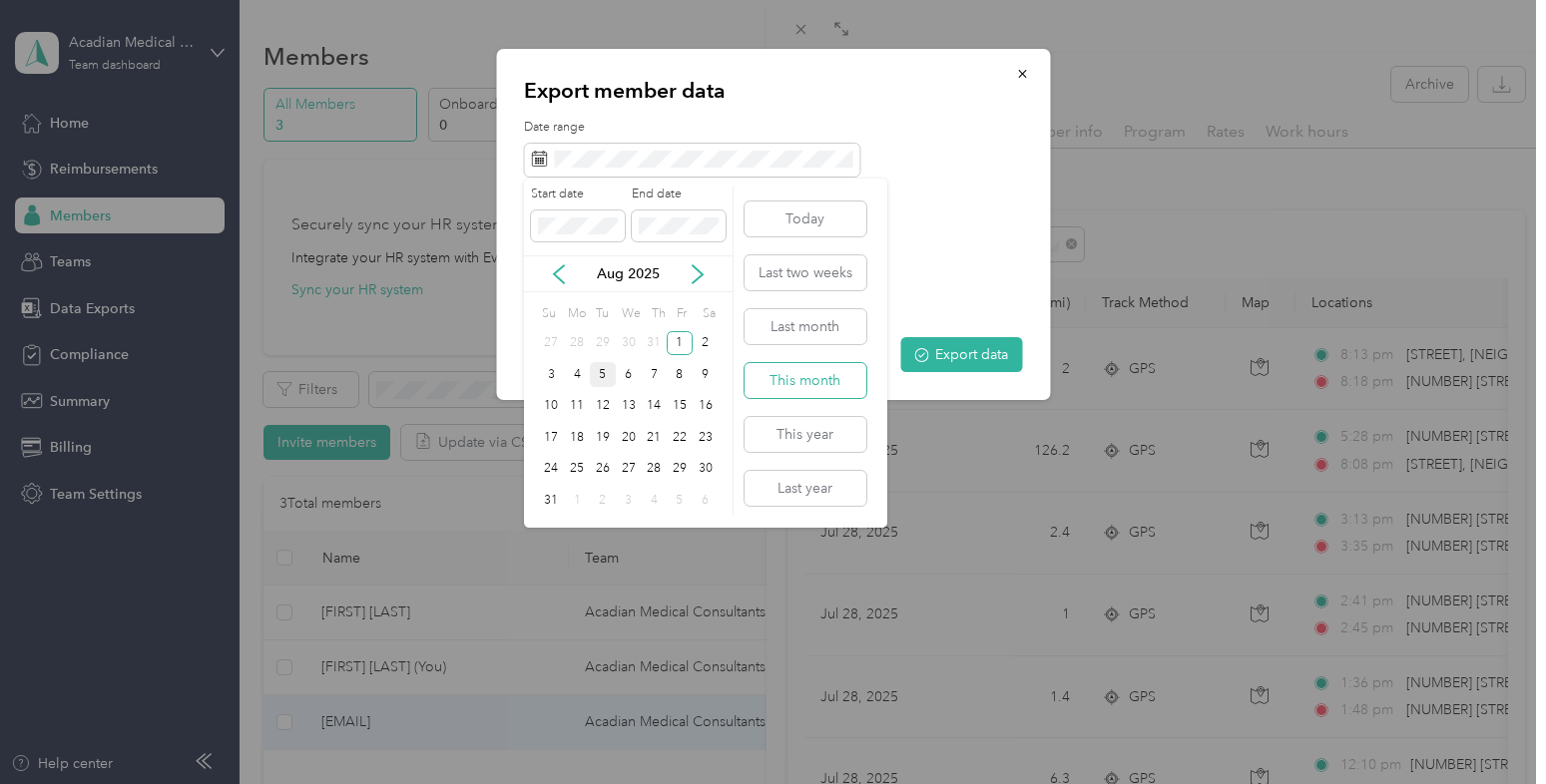 click on "This month" at bounding box center [805, 380] 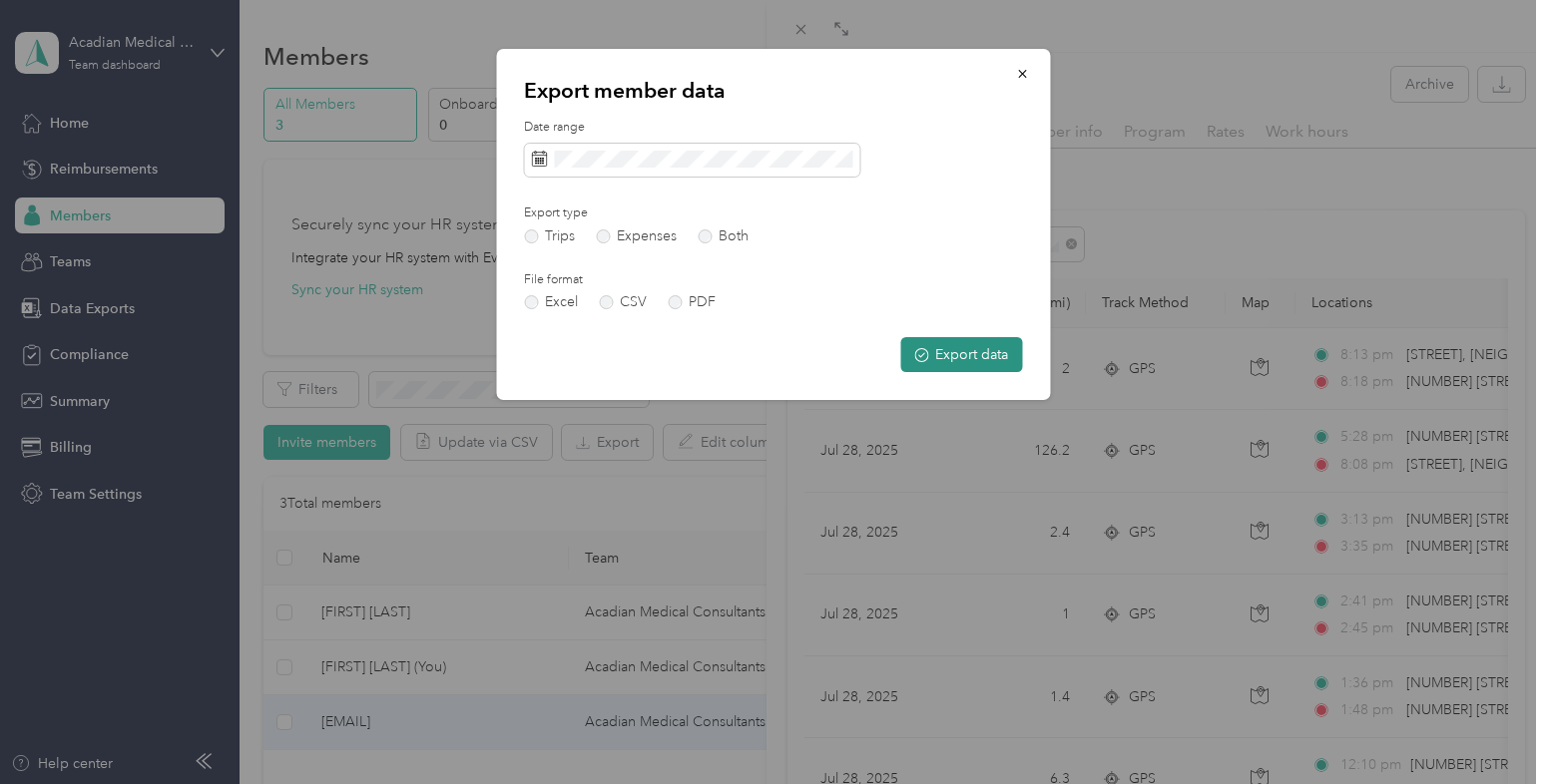 click on "Export data" at bounding box center (961, 354) 